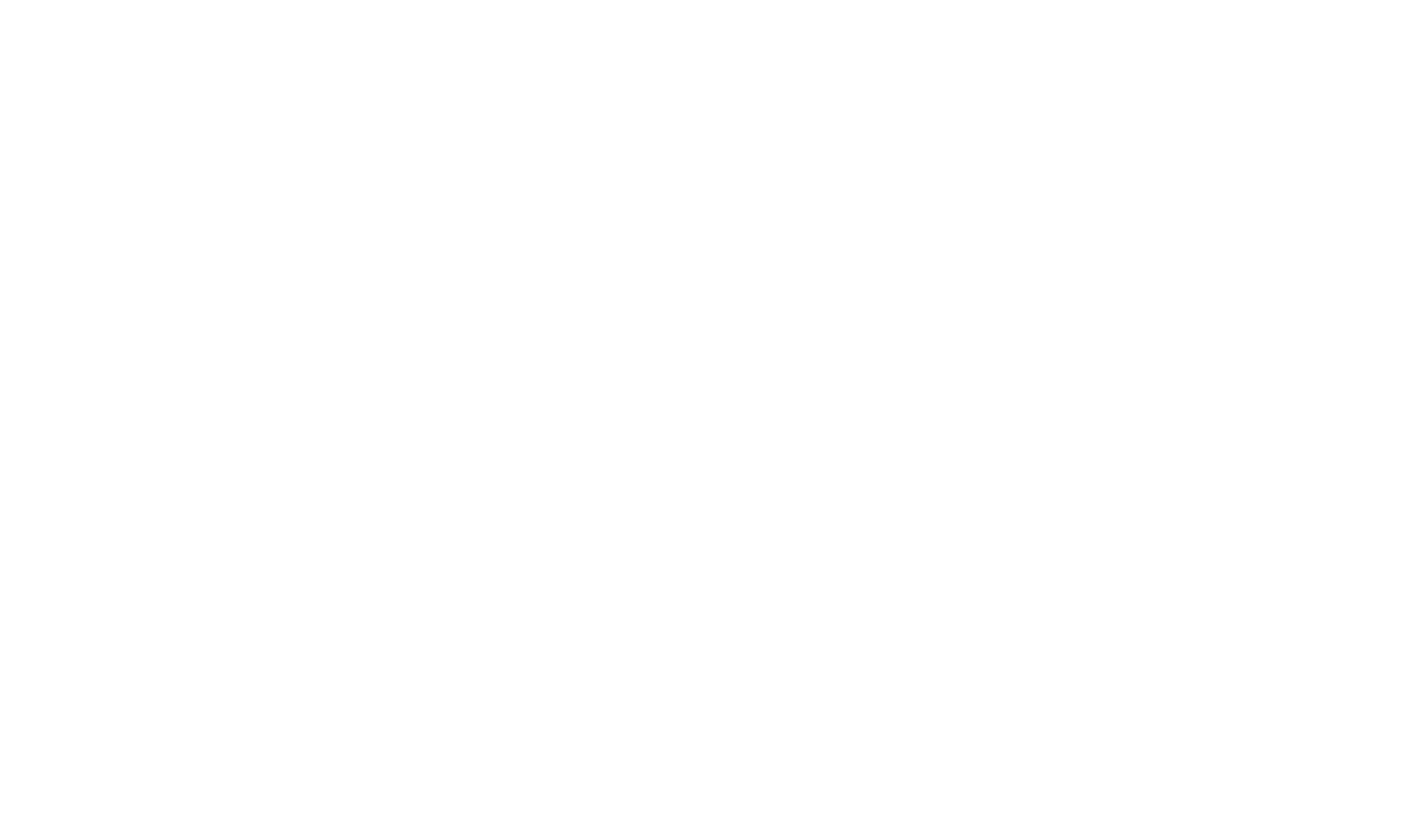 scroll, scrollTop: 0, scrollLeft: 0, axis: both 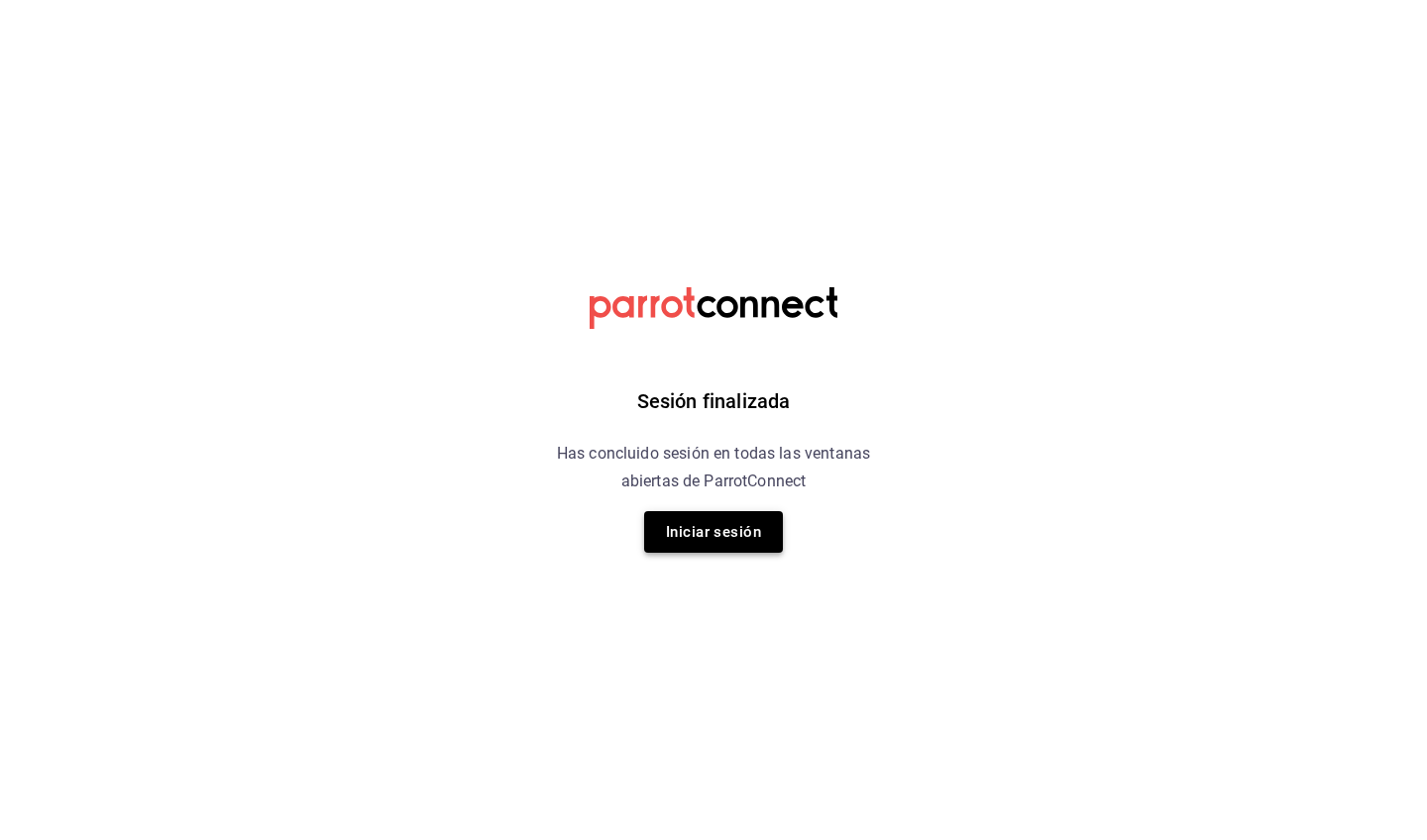 click on "Iniciar sesión" at bounding box center [714, 532] 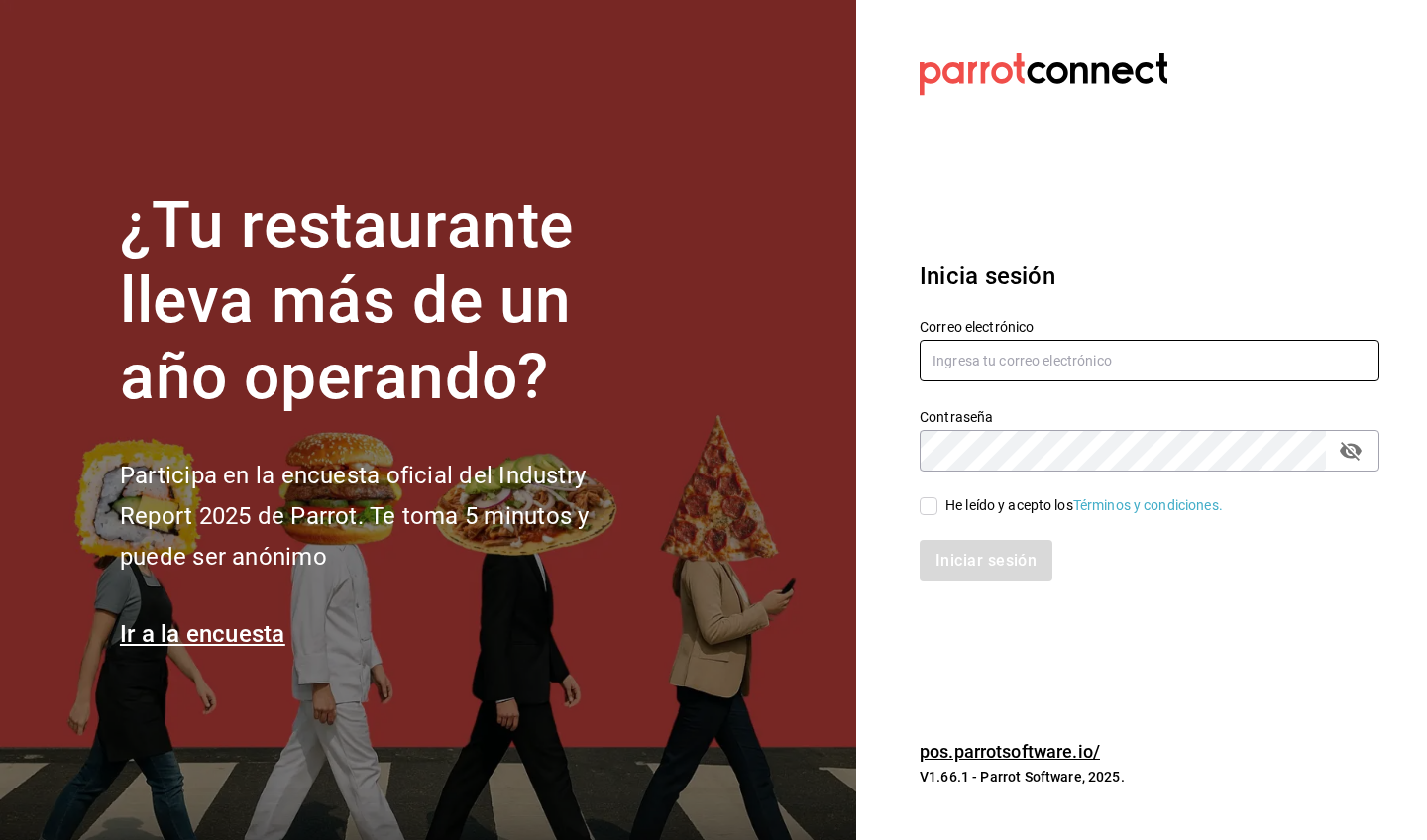 type on "[USERNAME]@example.com" 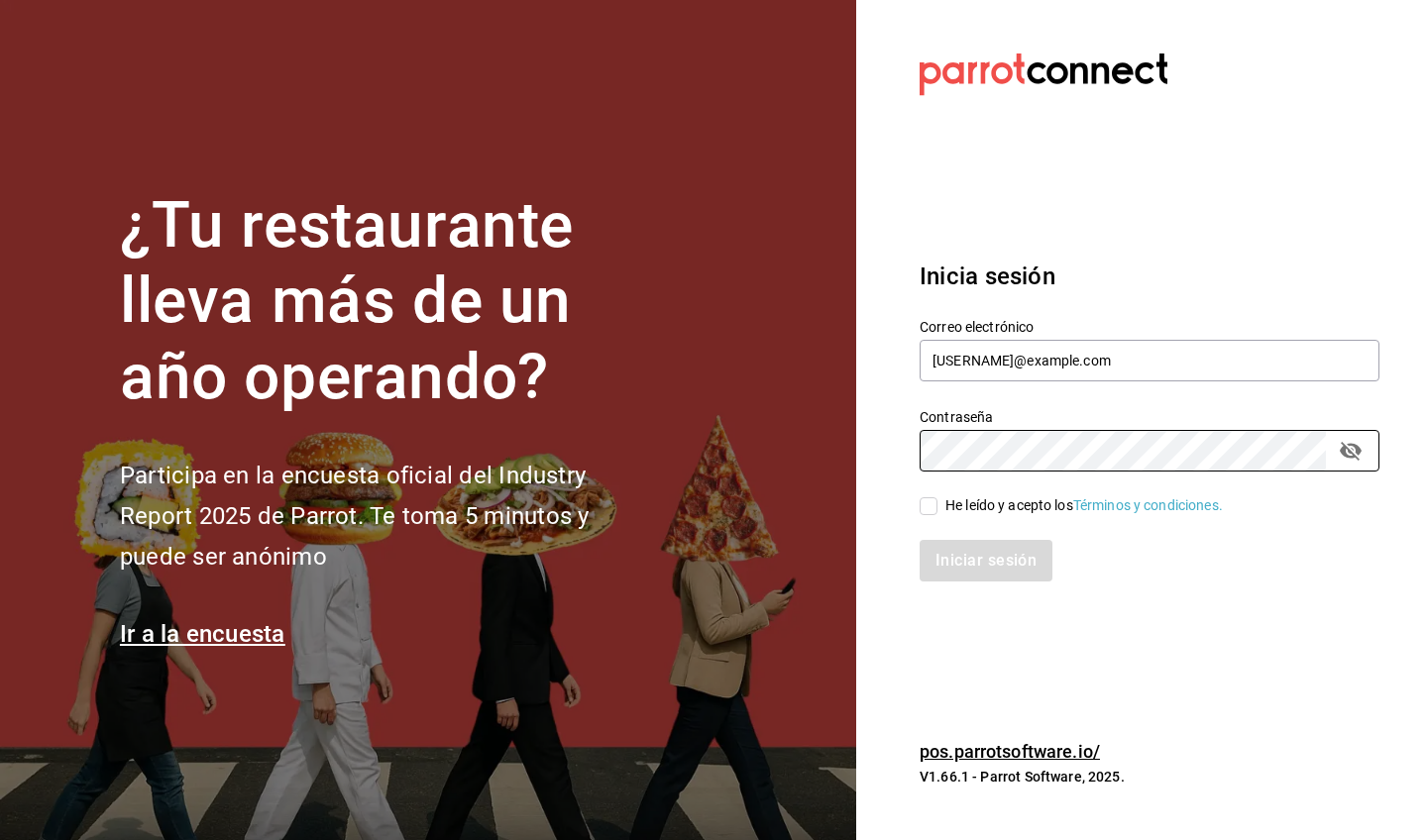 click on "He leído y acepto los  Términos y condiciones." at bounding box center (929, 506) 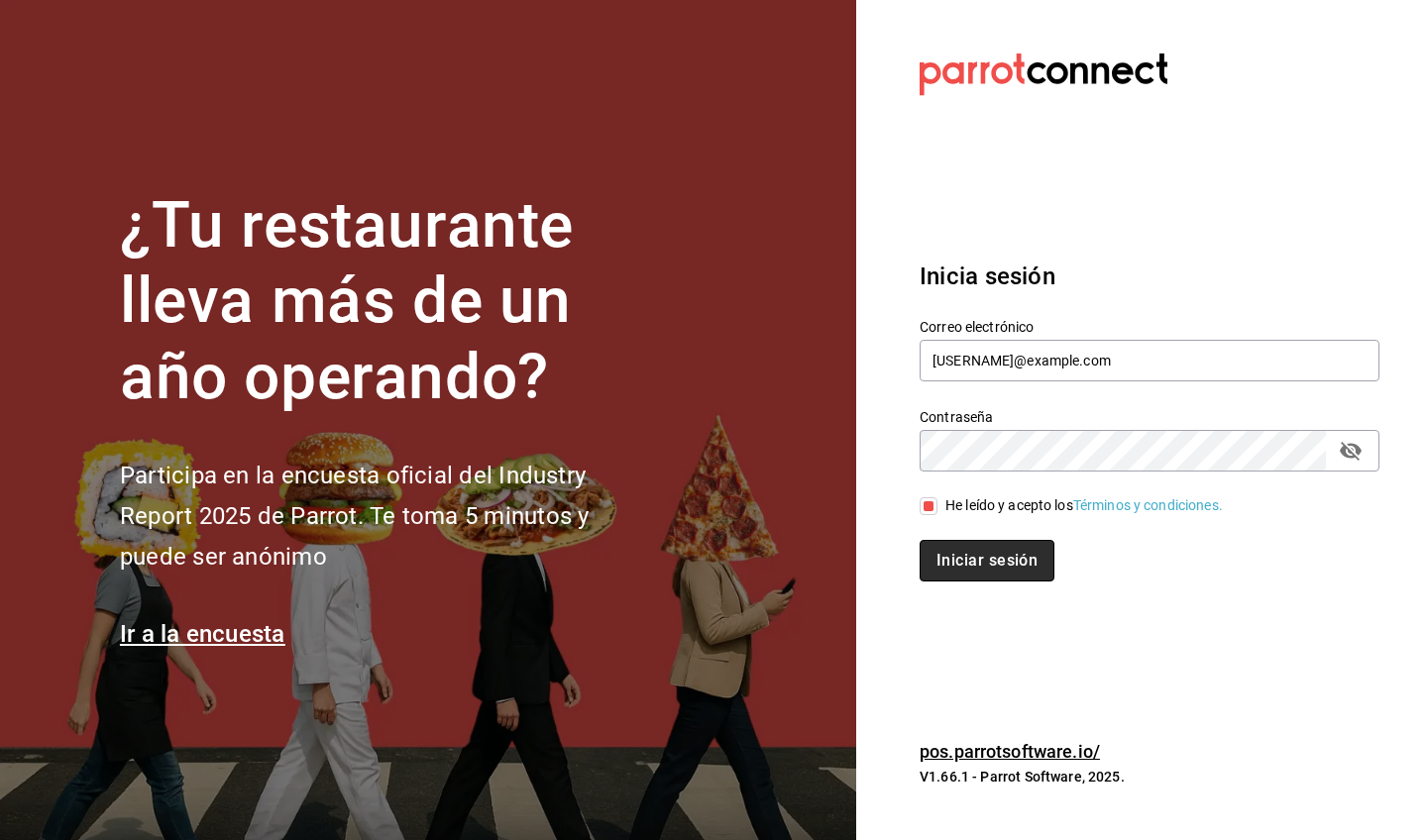 click on "Iniciar sesión" at bounding box center (987, 561) 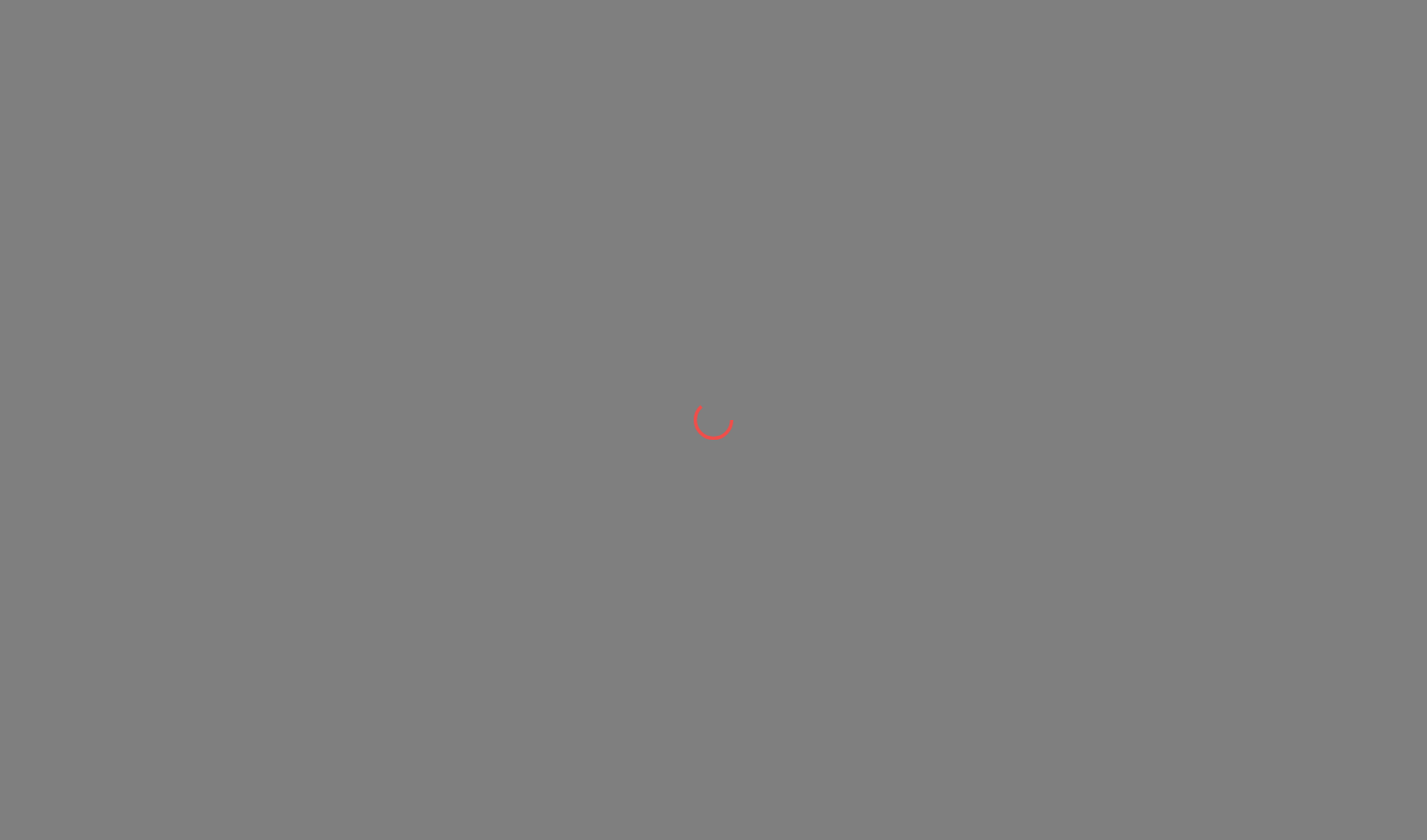 scroll, scrollTop: 0, scrollLeft: 0, axis: both 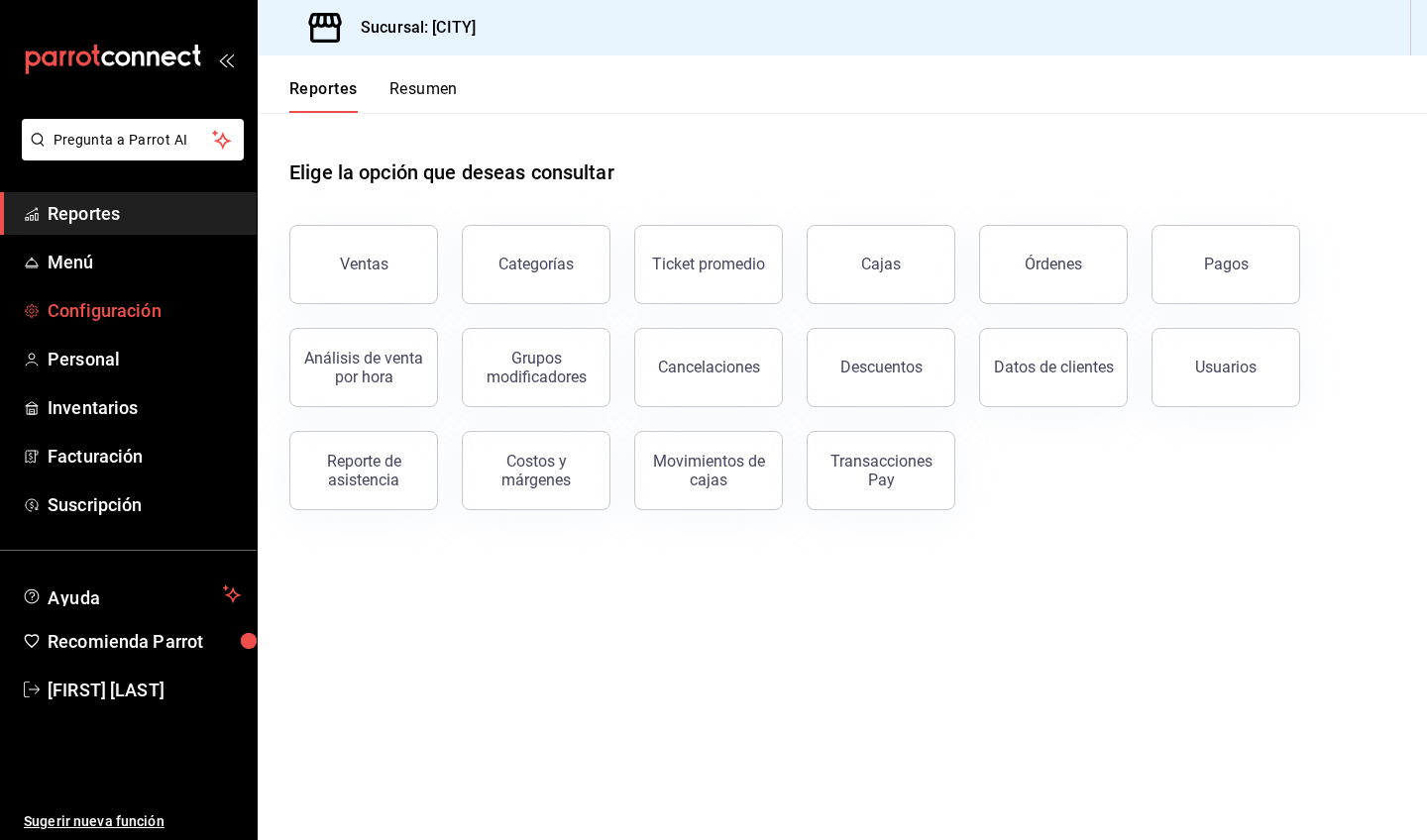 click on "Configuración" at bounding box center (144, 310) 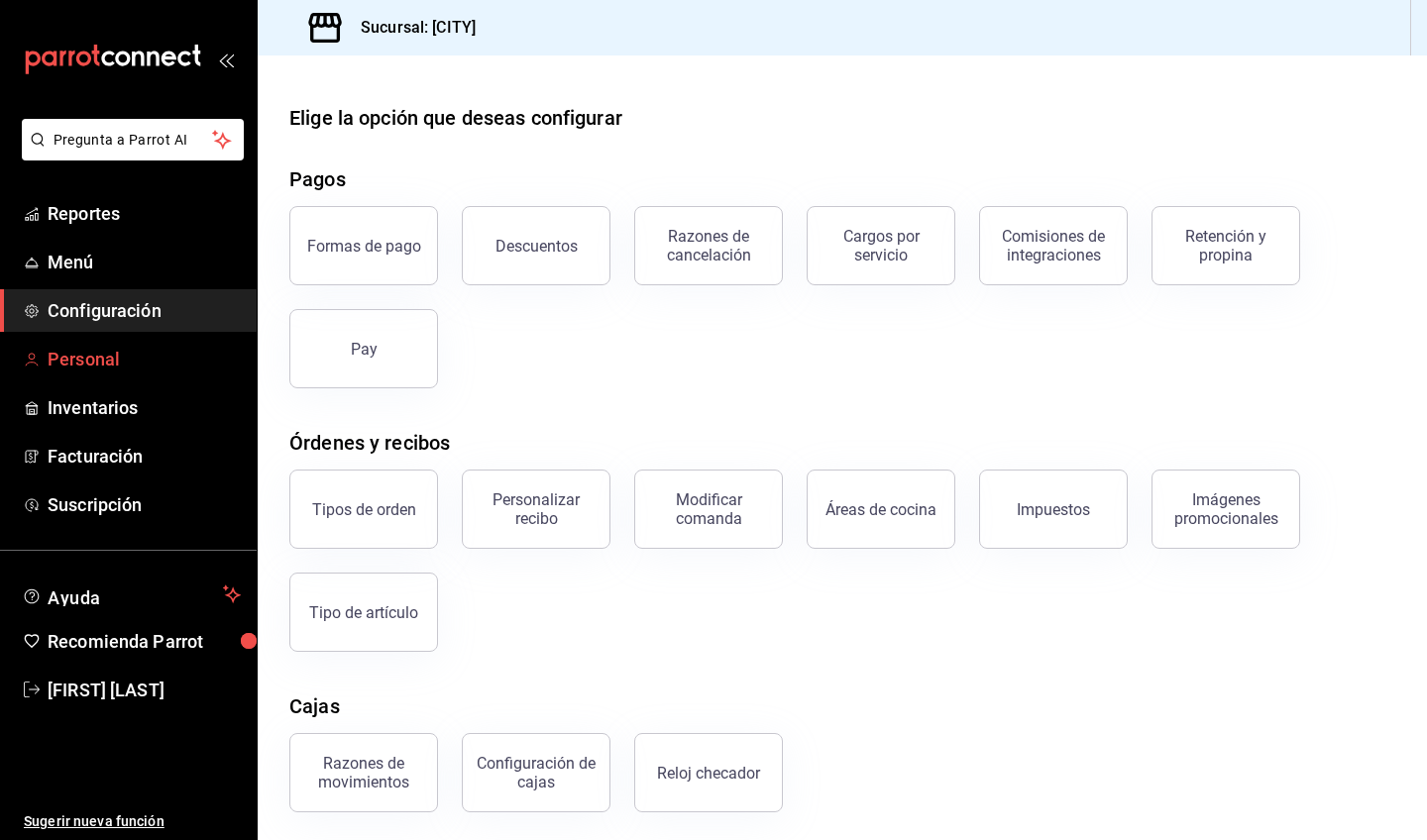 click on "Personal" at bounding box center [144, 359] 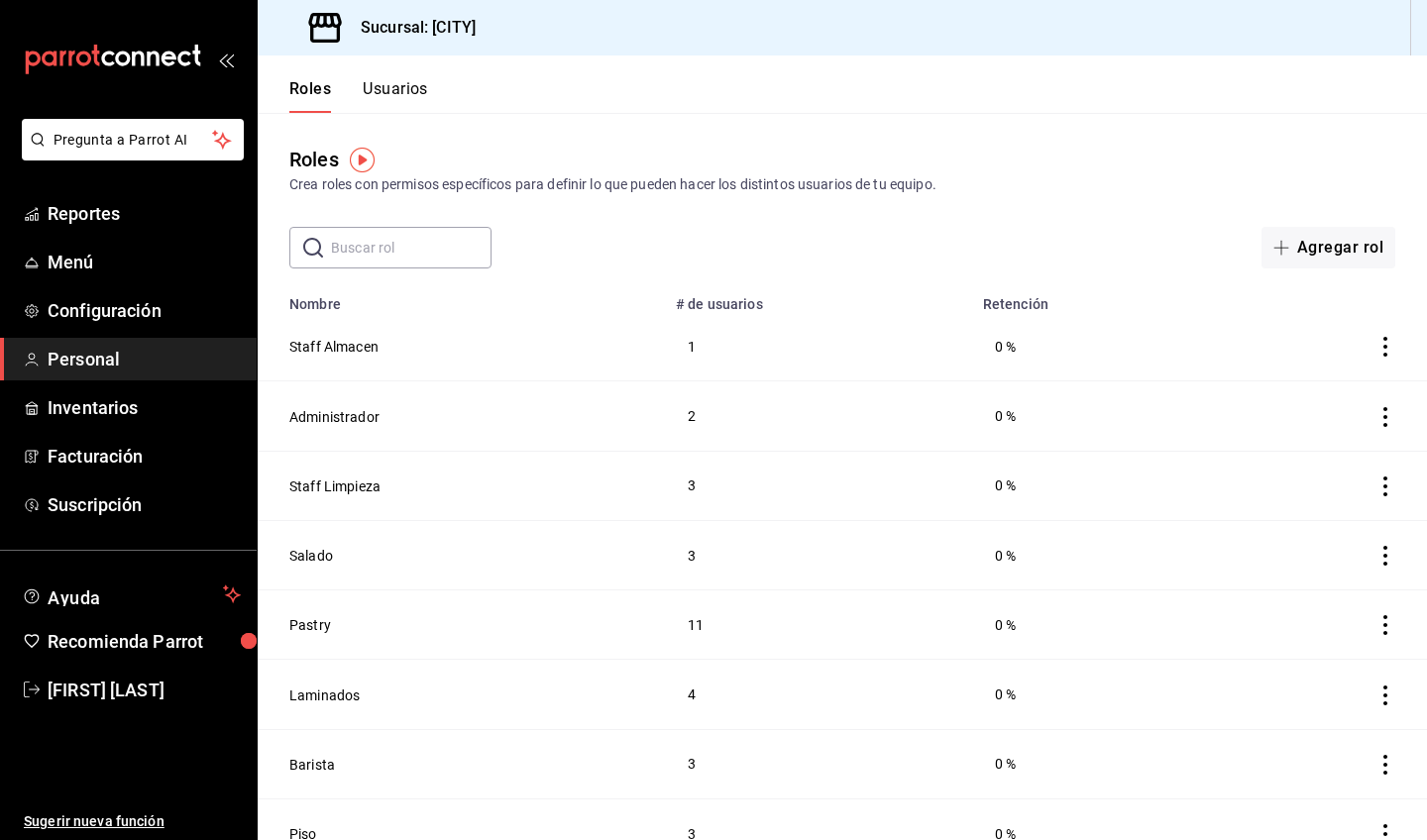 click on "​ ​ Agregar rol" at bounding box center (842, 248) 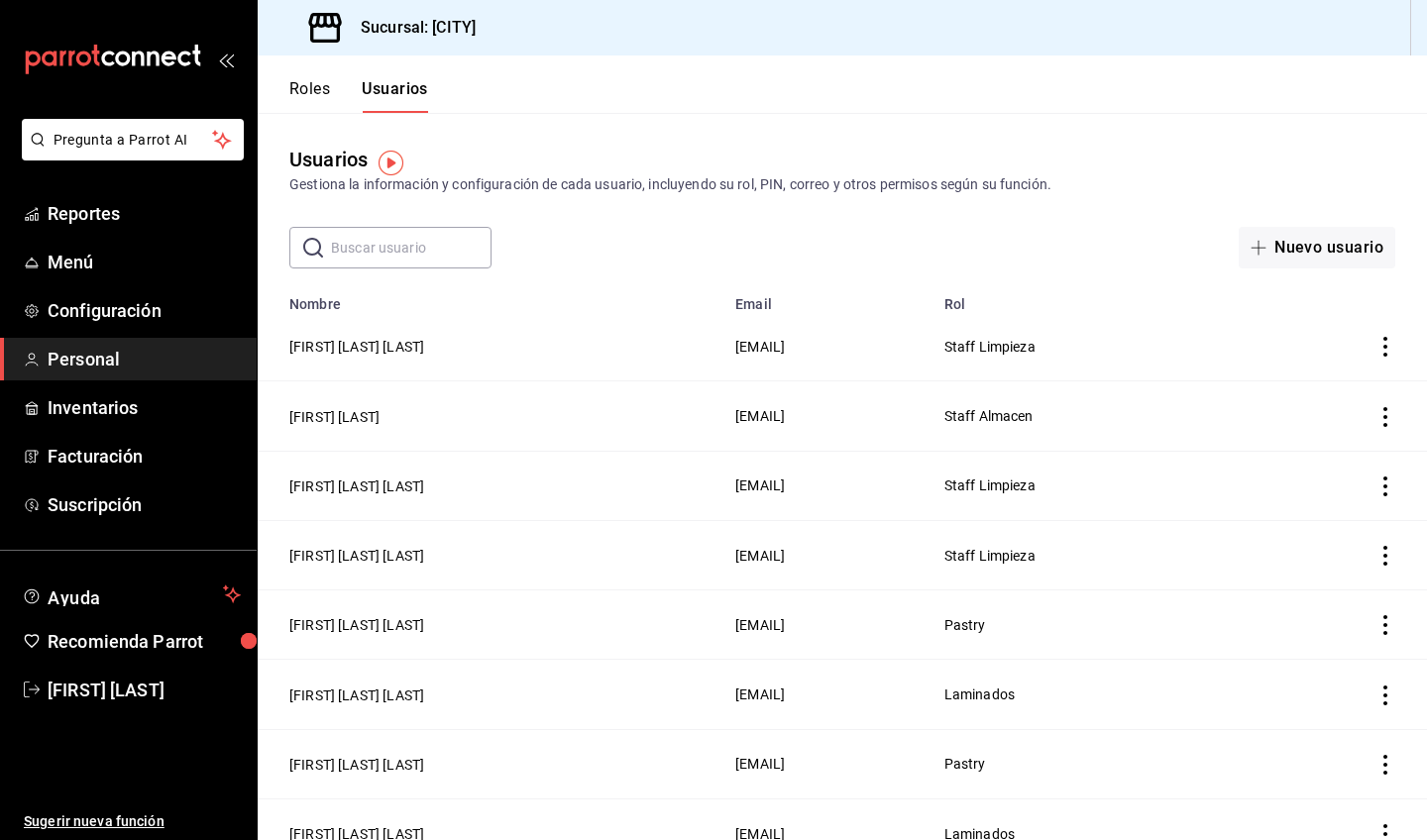 scroll, scrollTop: 0, scrollLeft: 0, axis: both 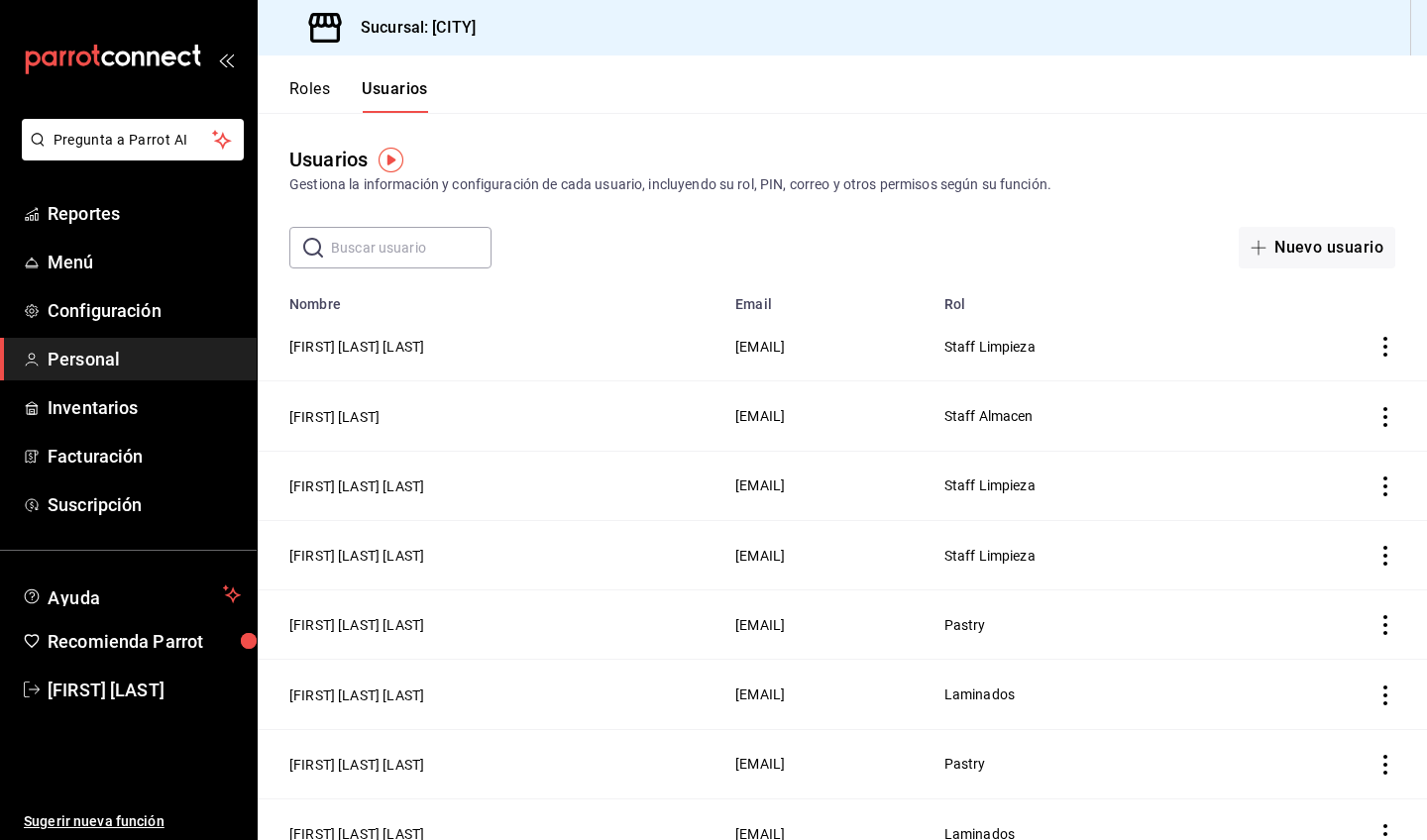 click on "Roles" at bounding box center (309, 96) 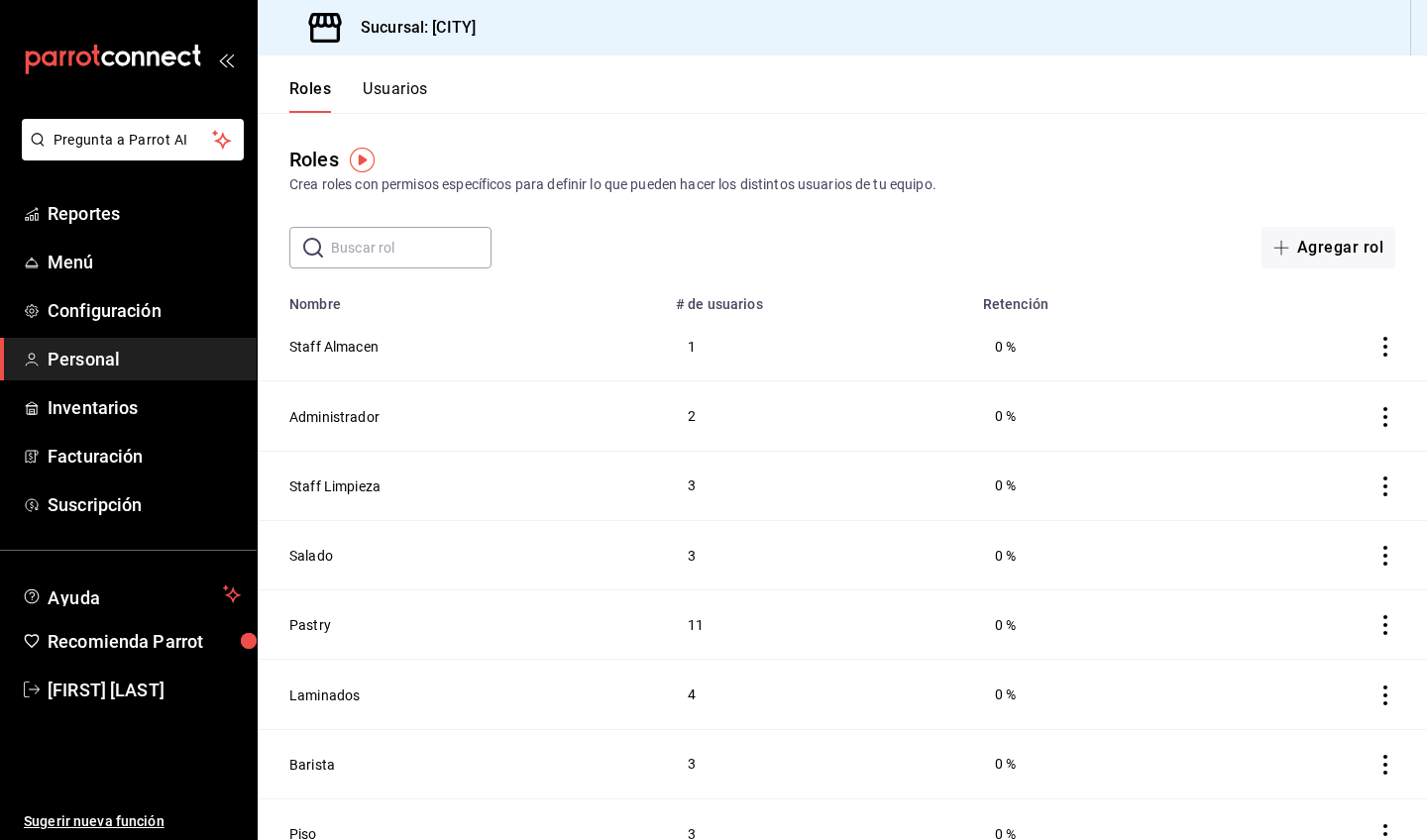 click 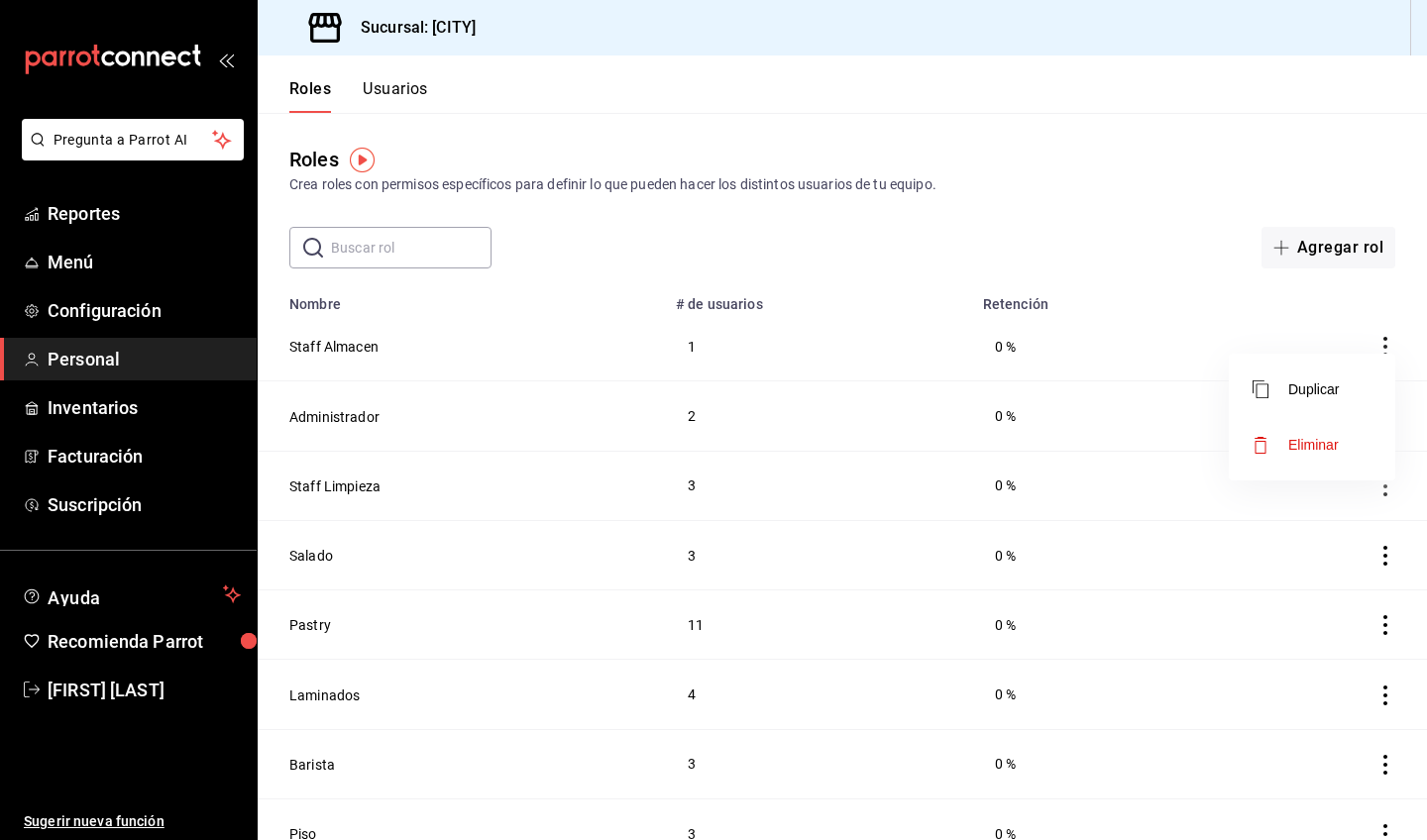 click at bounding box center (714, 420) 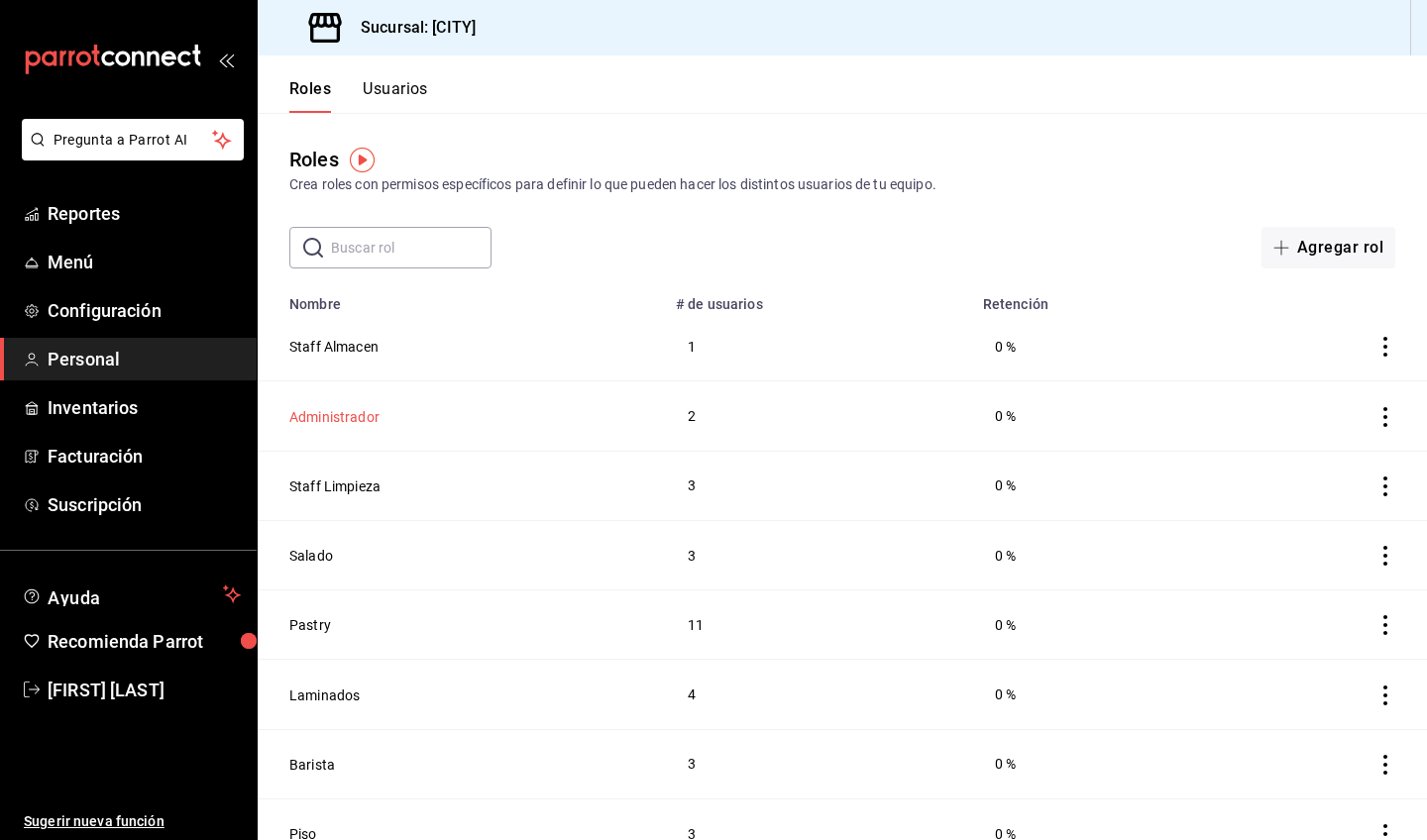 click on "Administrador" at bounding box center (334, 417) 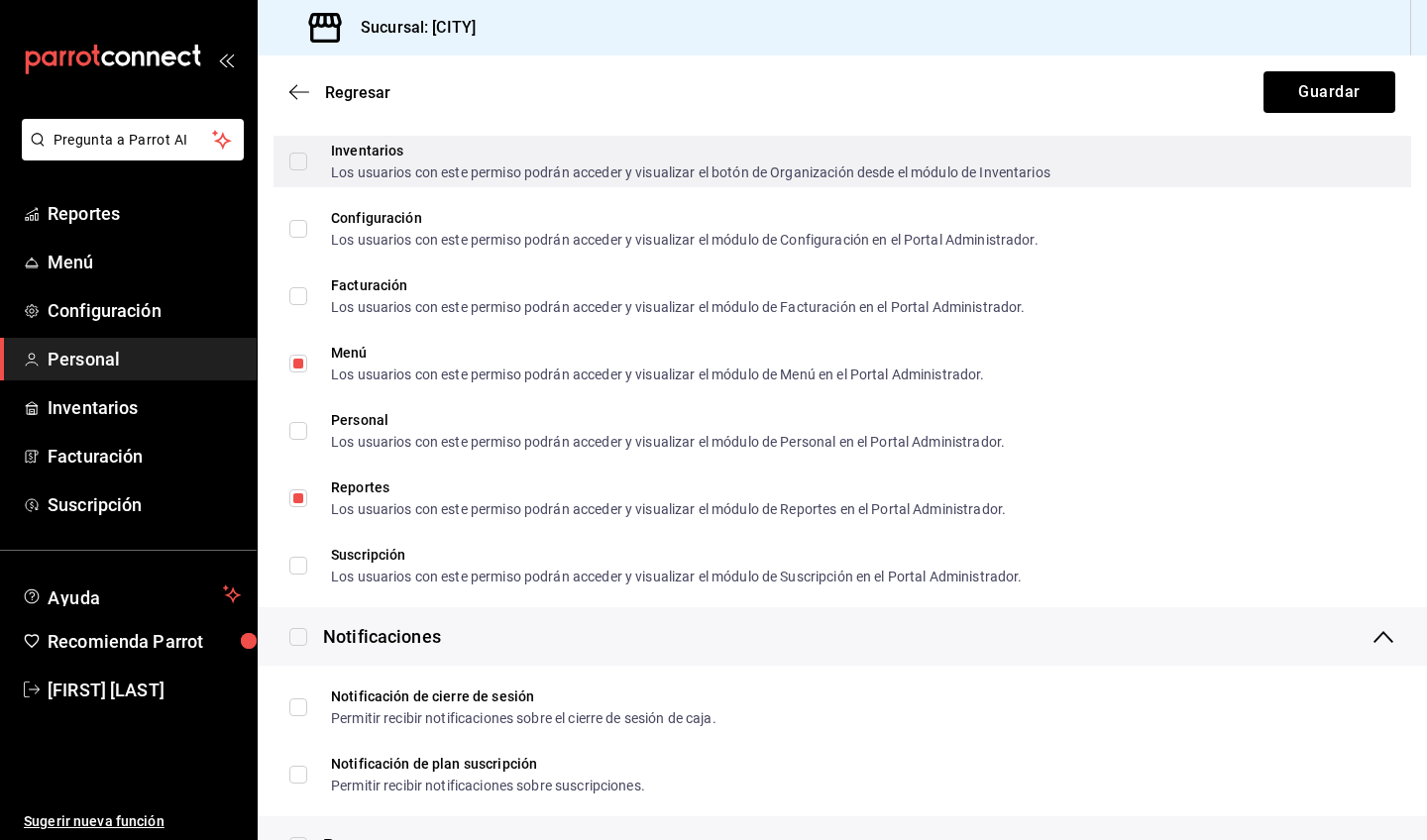 scroll, scrollTop: 1406, scrollLeft: 0, axis: vertical 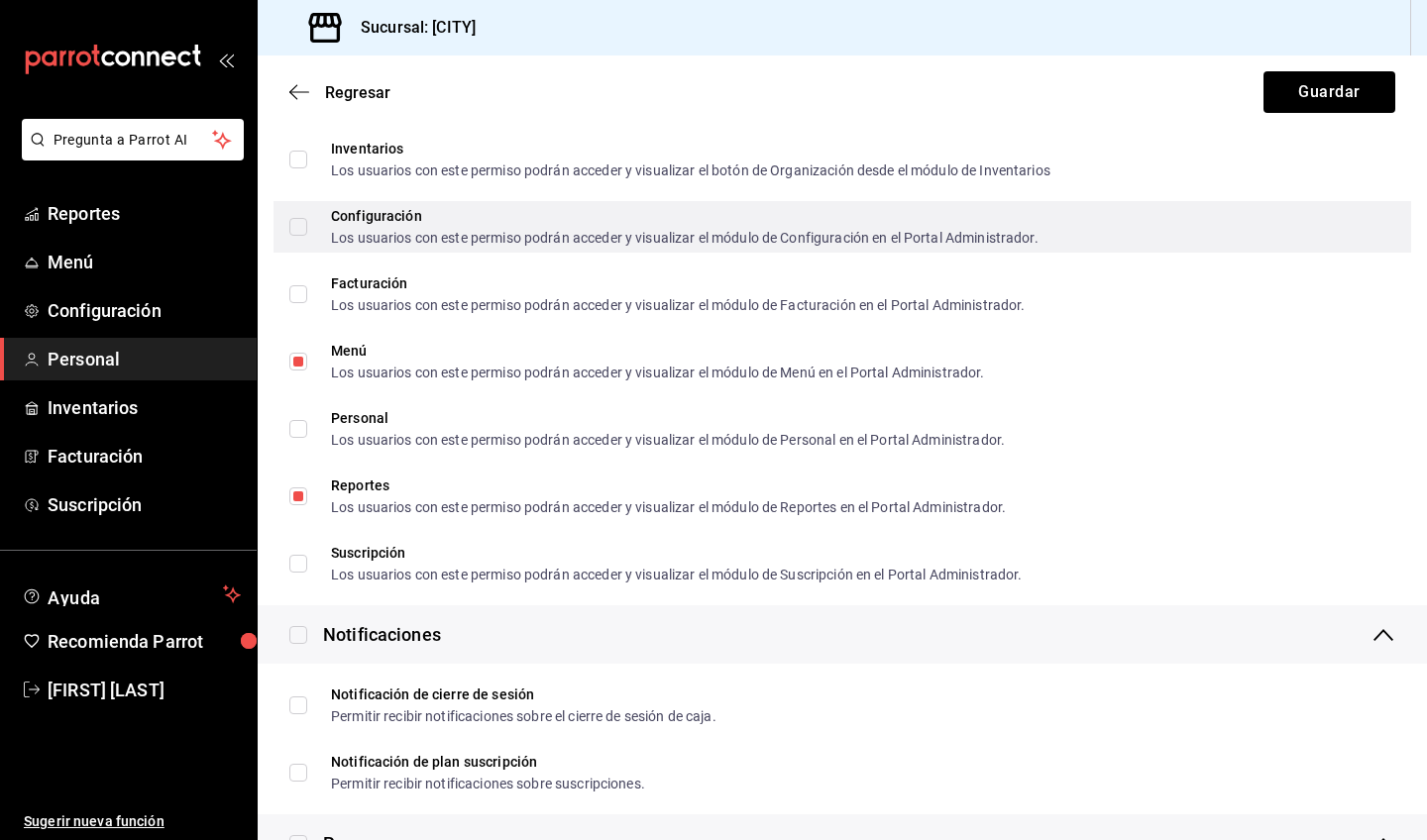 click on "Los usuarios con este permiso podrán acceder y visualizar el módulo de Configuración en el Portal Administrador." at bounding box center (685, 238) 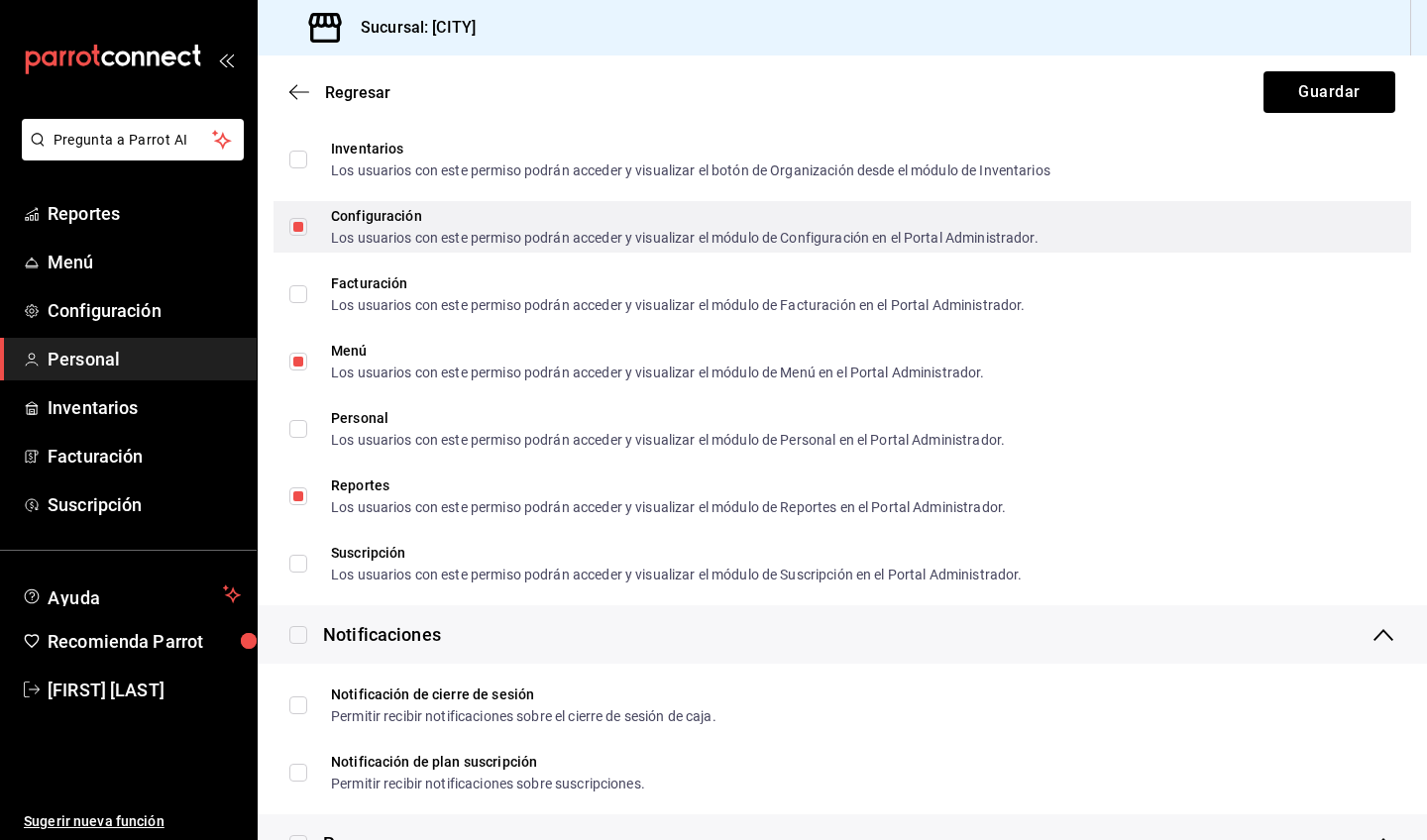 click on "Configuración Los usuarios con este permiso podrán acceder y visualizar el módulo de Configuración en el Portal Administrador." at bounding box center (298, 227) 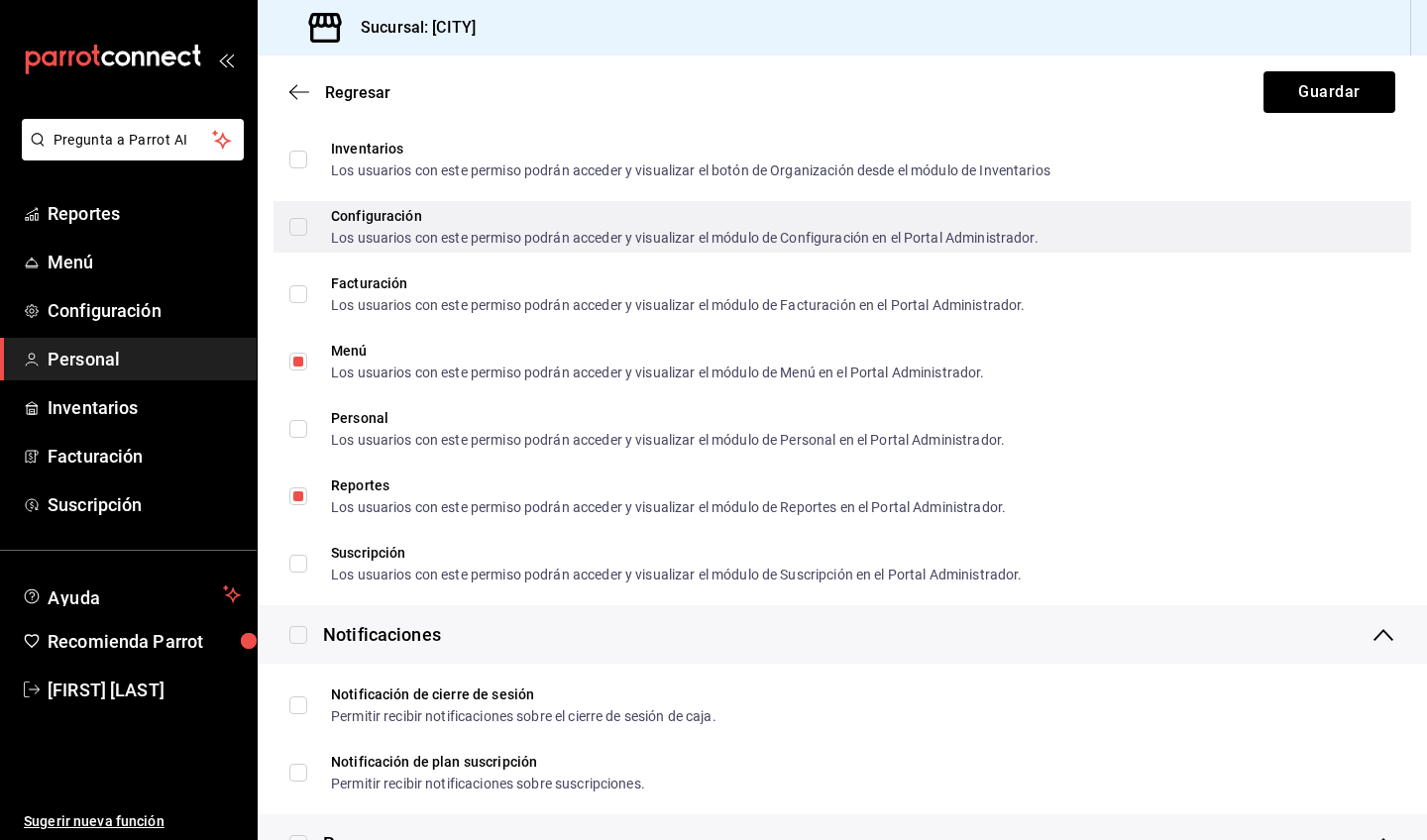 click on "Configuración Los usuarios con este permiso podrán acceder y visualizar el módulo de Configuración en el Portal Administrador." at bounding box center [298, 227] 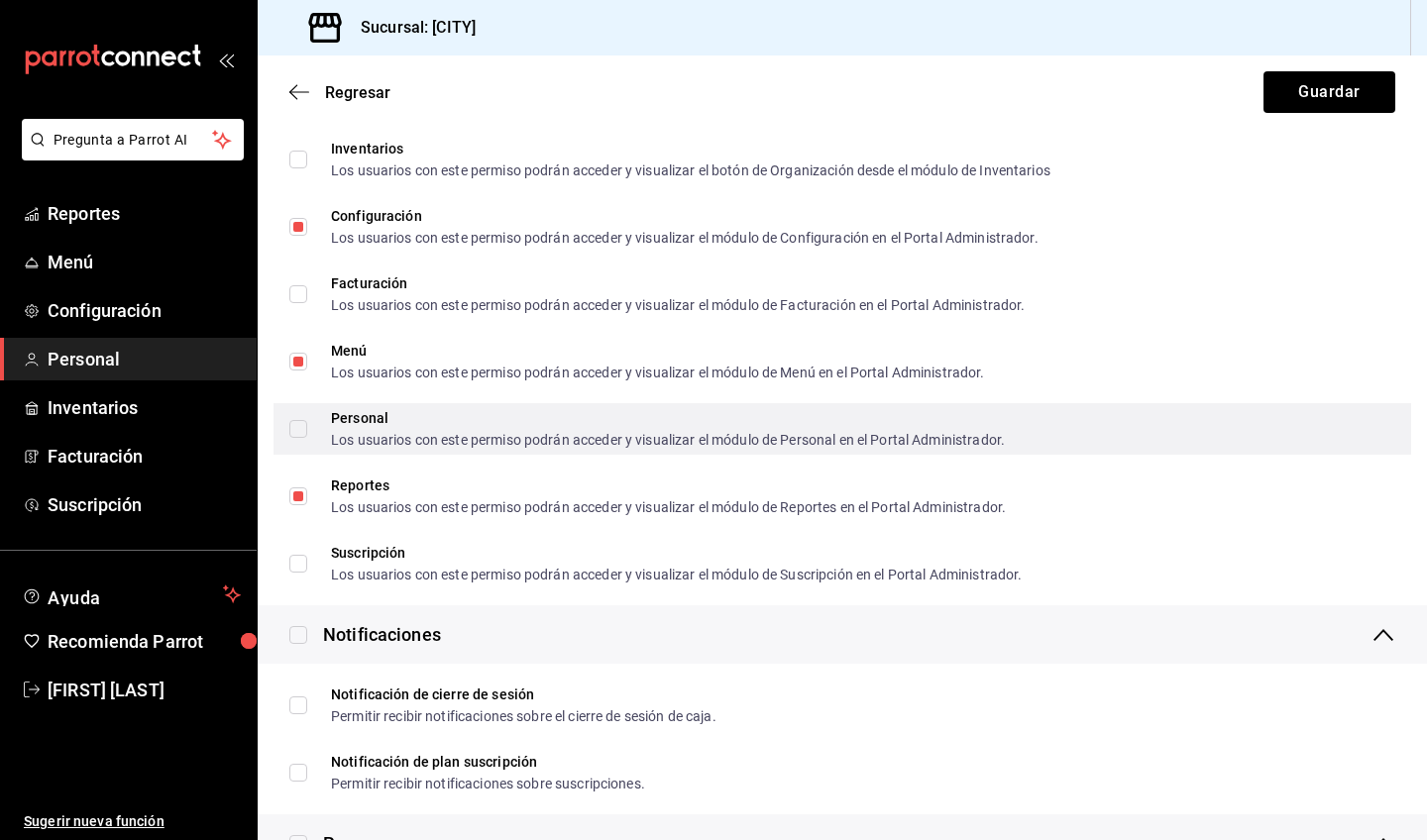 click on "Personal Los usuarios con este permiso podrán acceder y visualizar el módulo de Personal en el Portal Administrador." at bounding box center (298, 429) 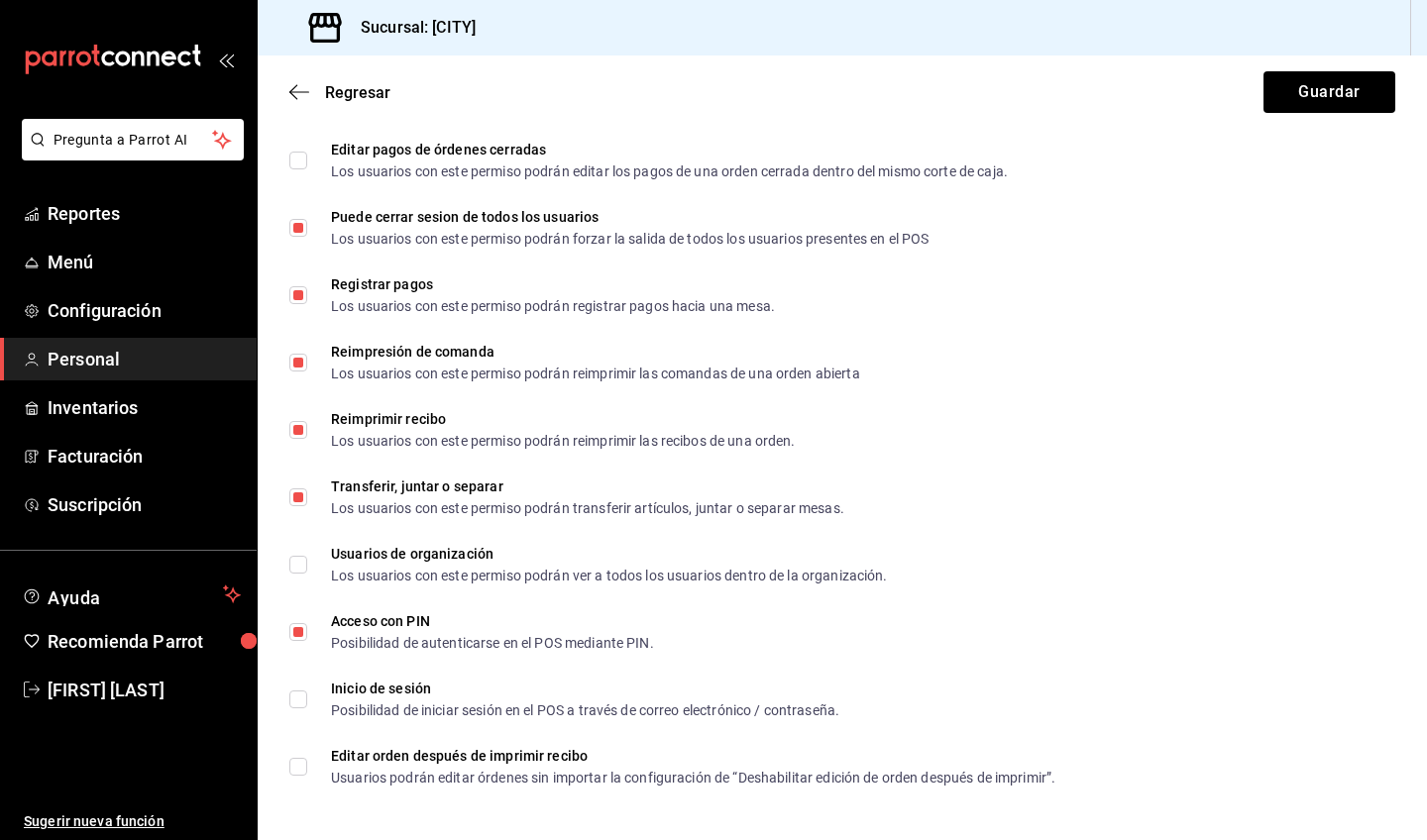 scroll, scrollTop: 3460, scrollLeft: 0, axis: vertical 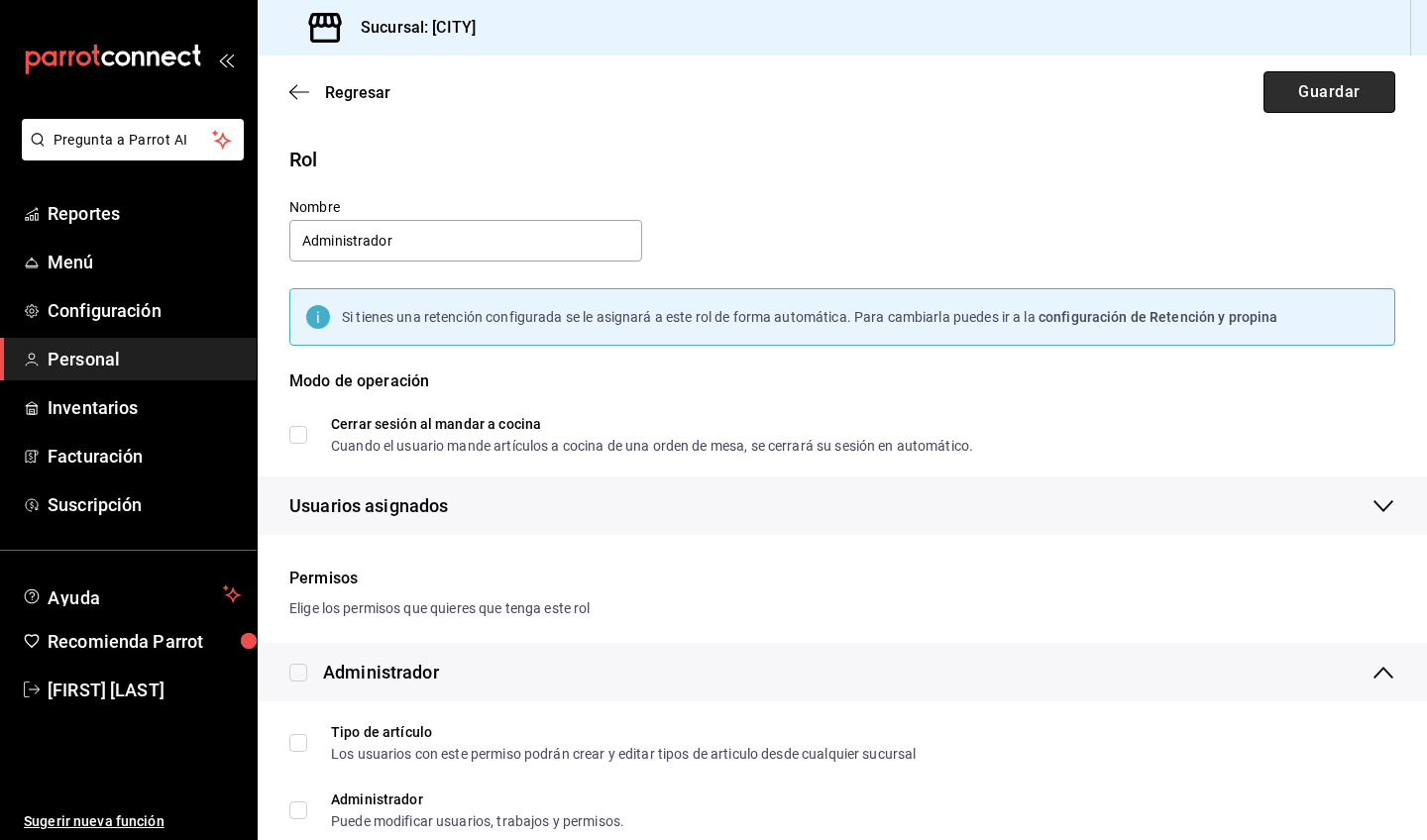 click on "Guardar" at bounding box center [1329, 92] 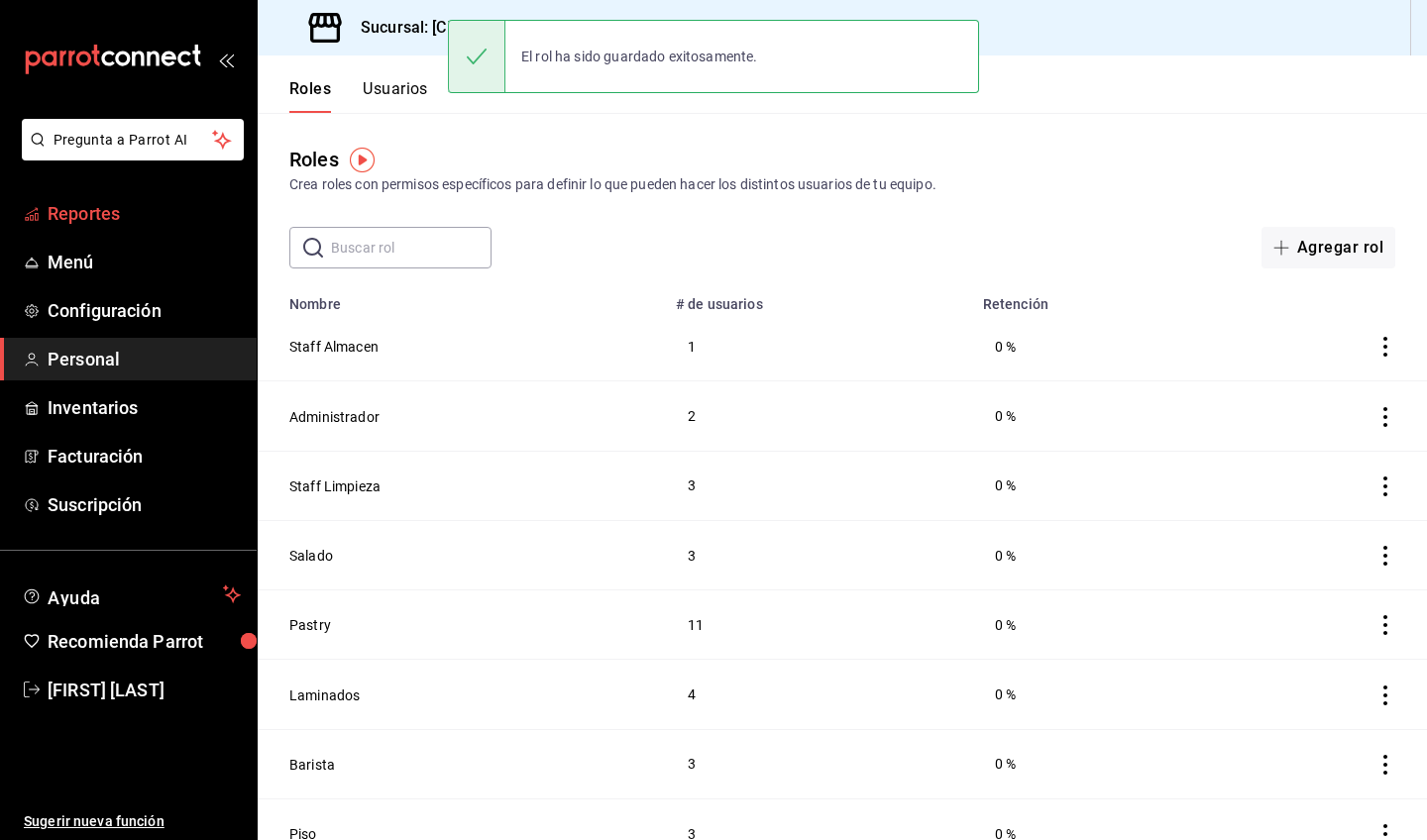 click on "Reportes" at bounding box center [144, 213] 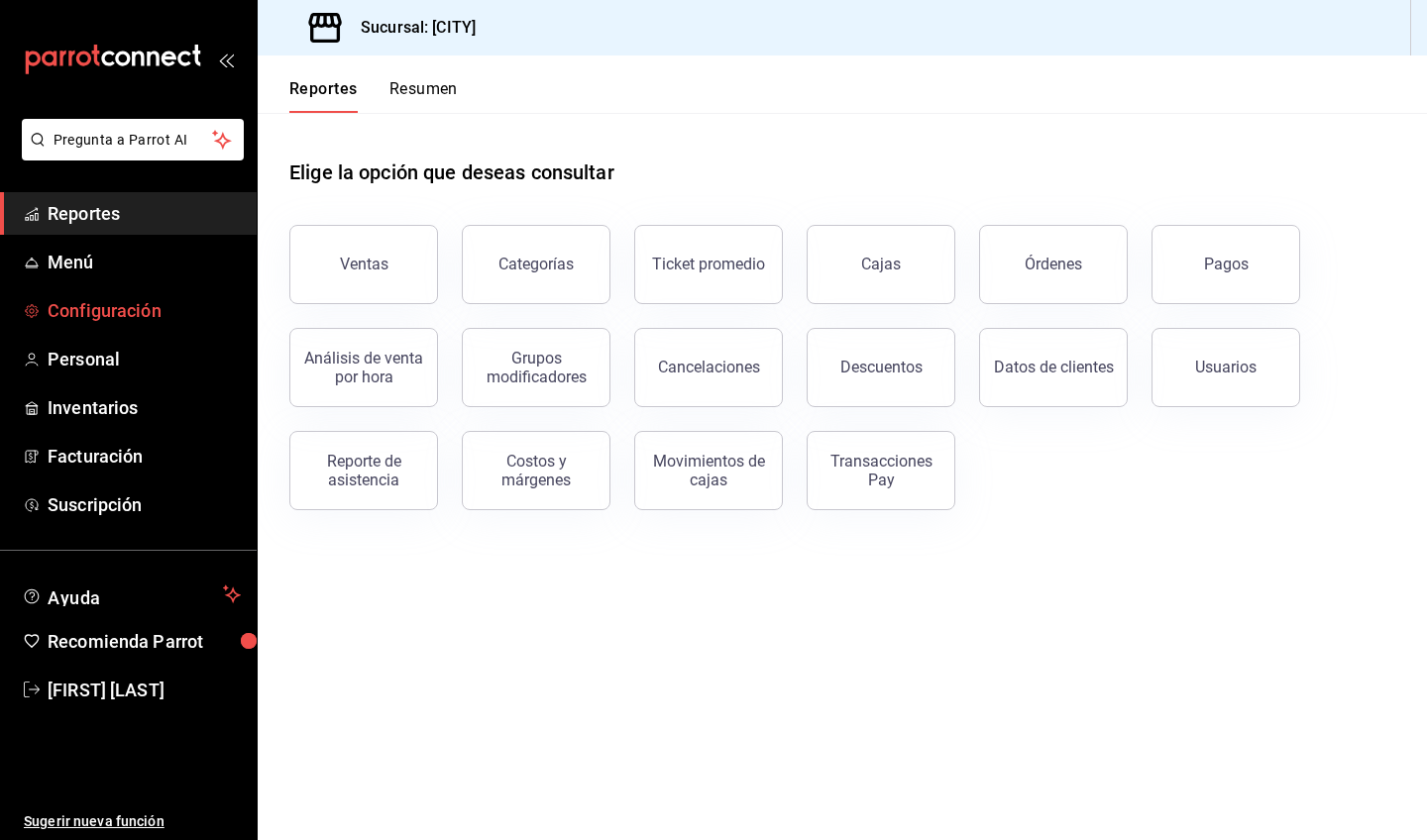 click on "Configuración" at bounding box center (144, 310) 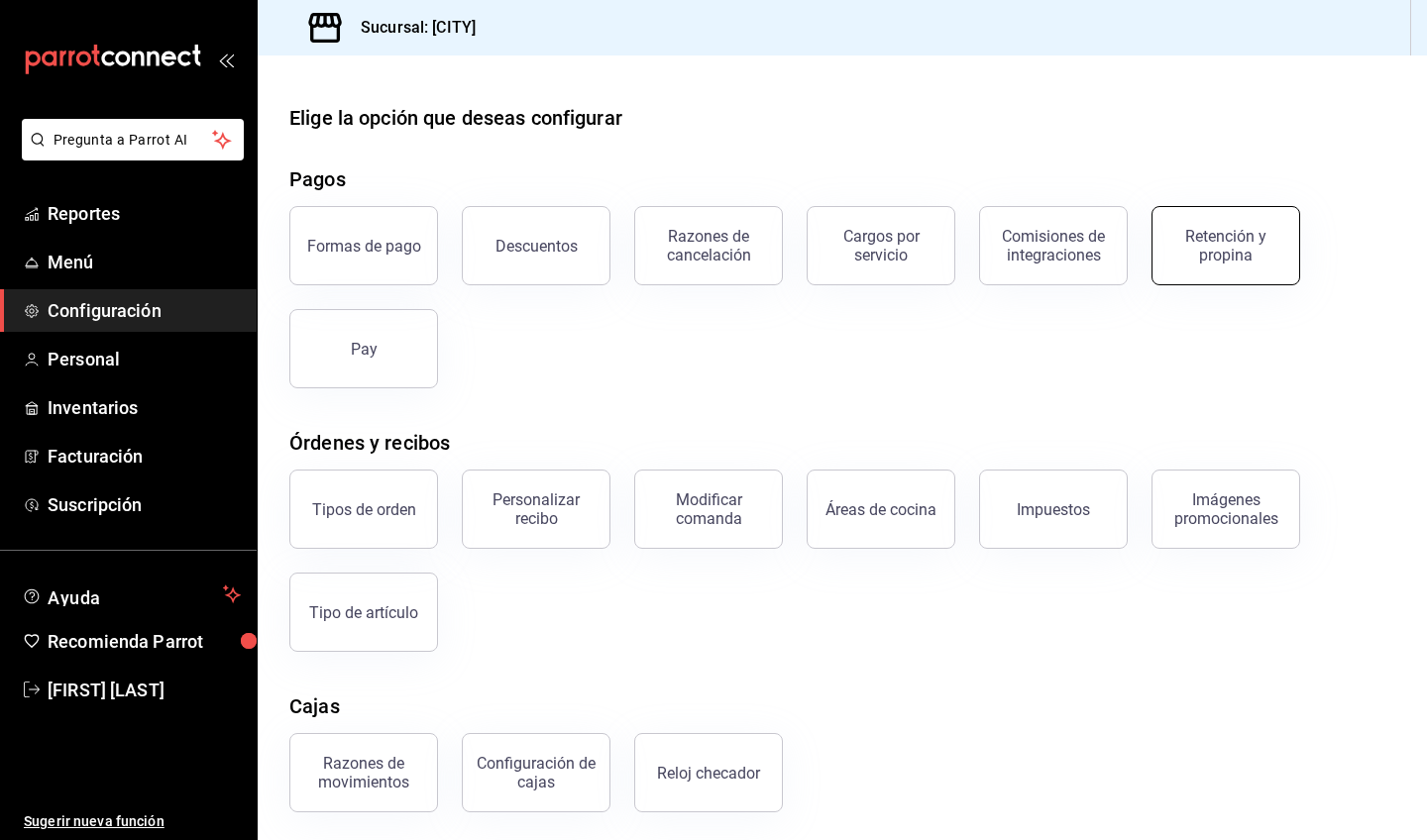 click on "Retención y propina" at bounding box center (1226, 246) 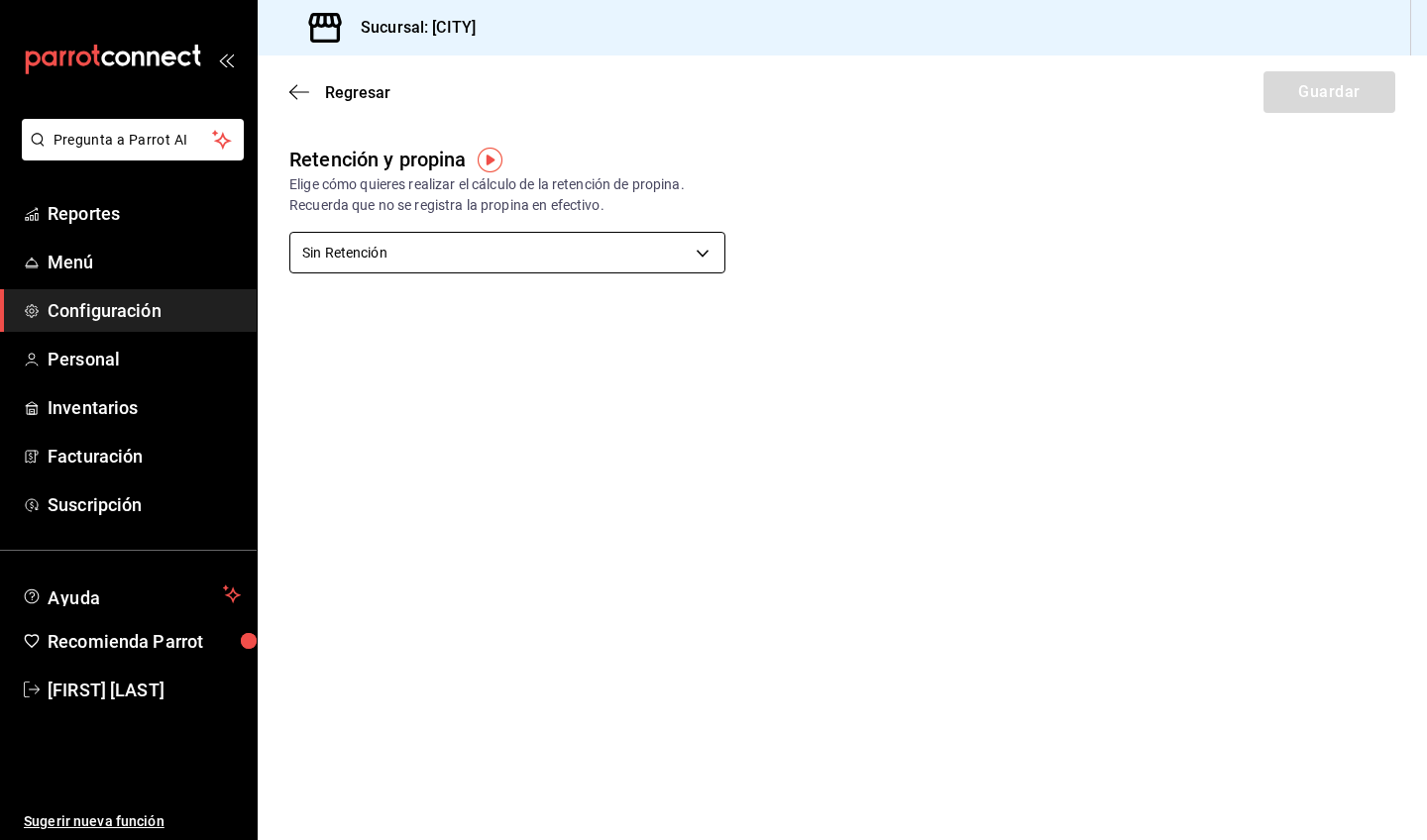 scroll, scrollTop: 0, scrollLeft: 0, axis: both 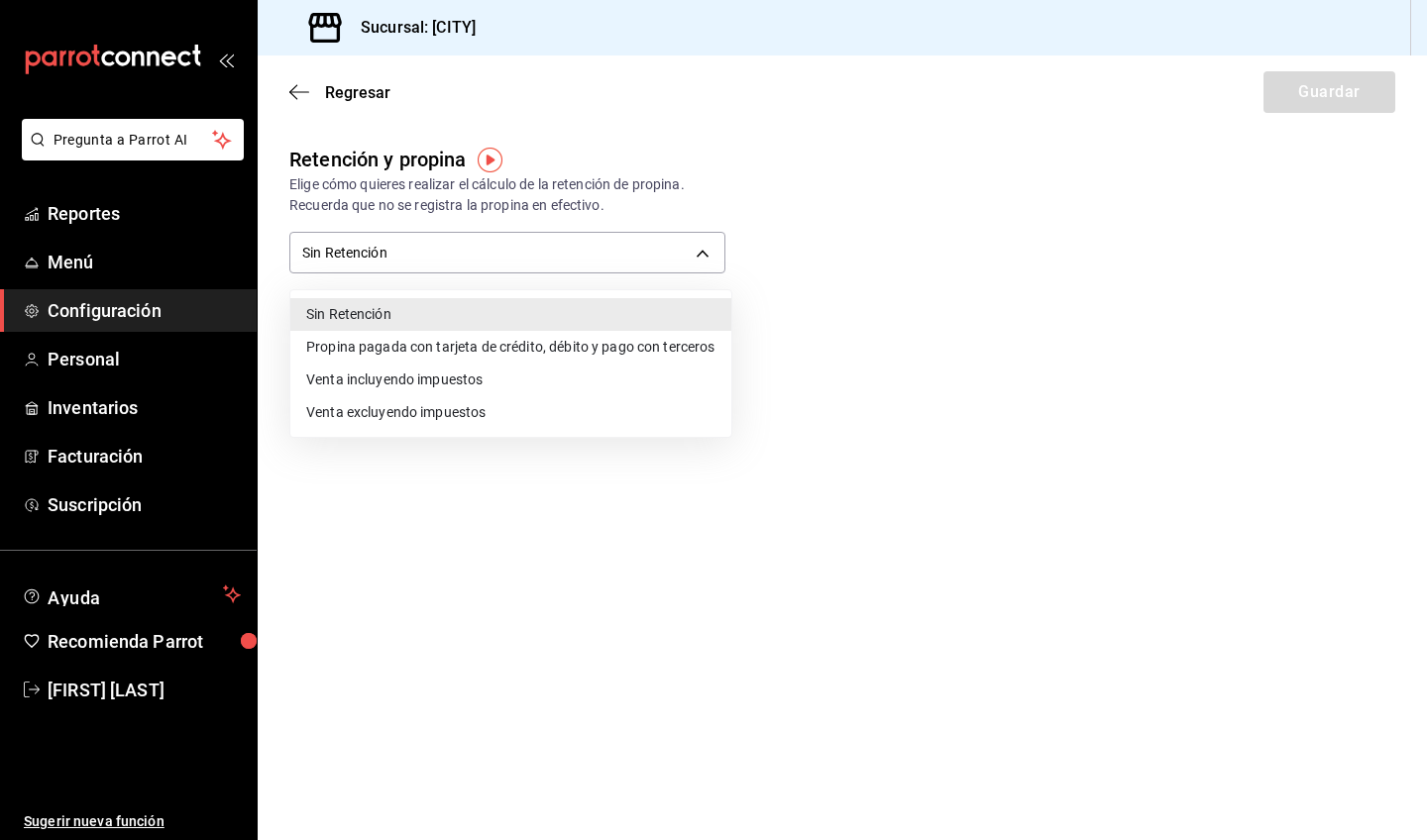 click at bounding box center [714, 420] 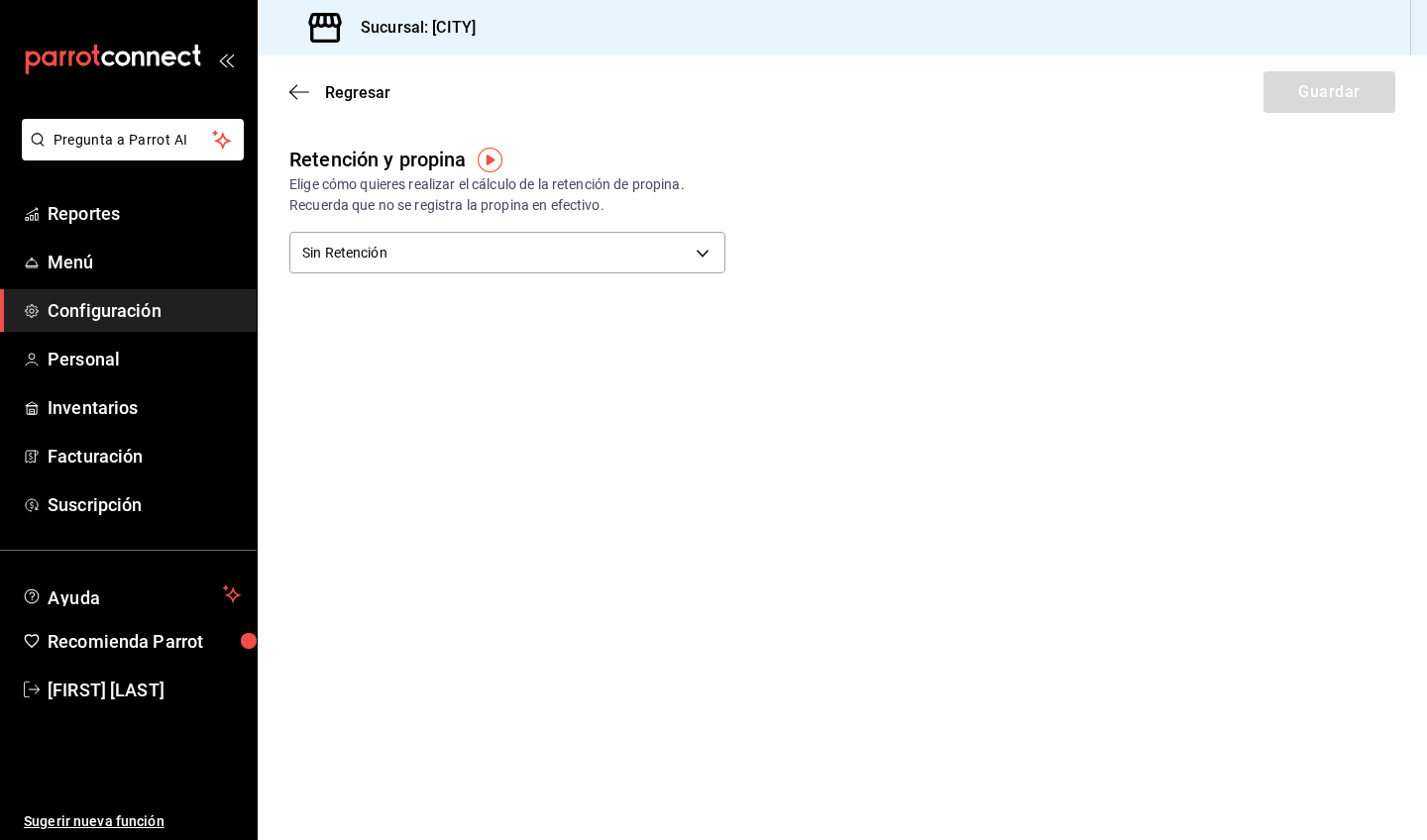 click on "Configuración" at bounding box center (144, 310) 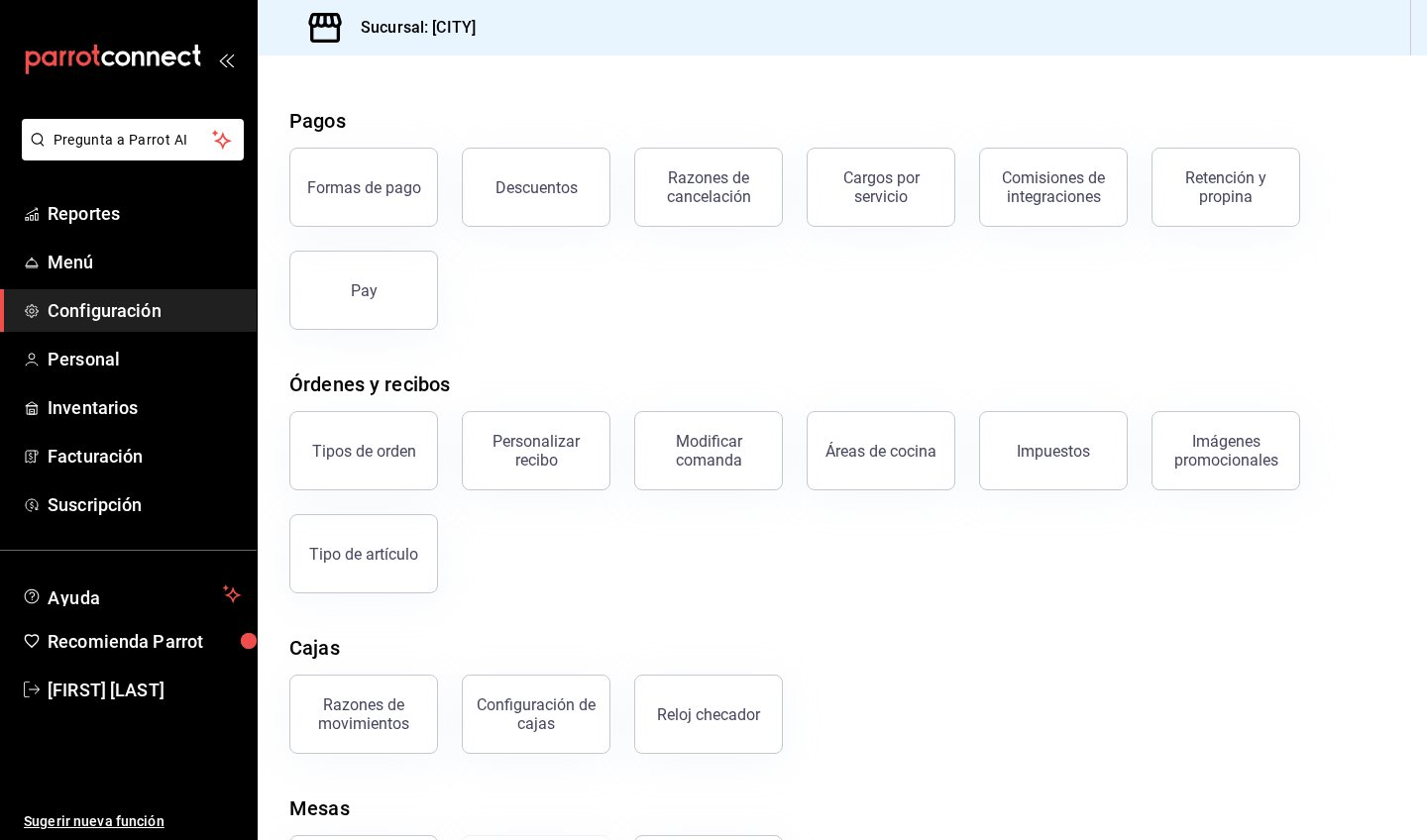 scroll, scrollTop: 53, scrollLeft: 0, axis: vertical 